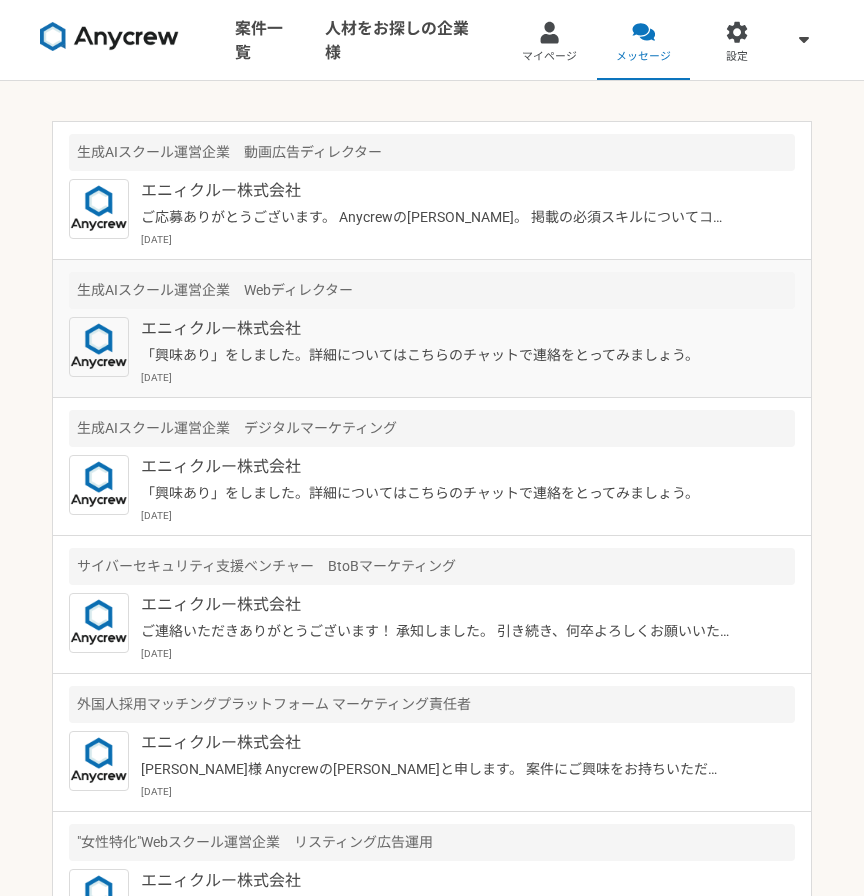 scroll, scrollTop: 0, scrollLeft: 0, axis: both 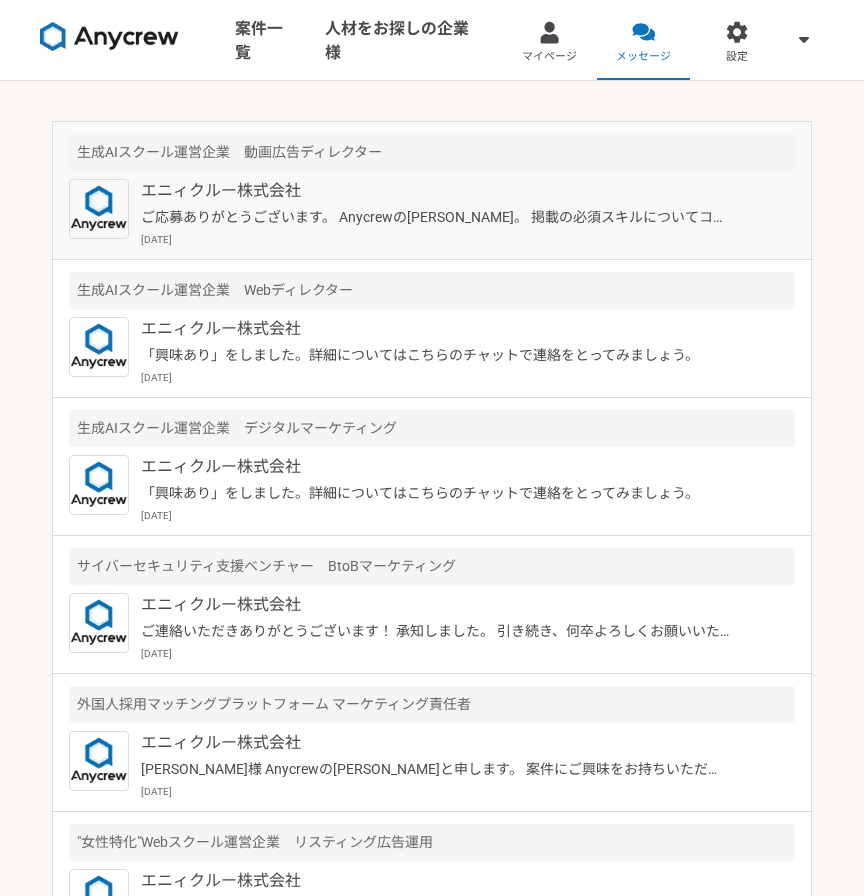 click on "エニィクルー株式会社 ご応募ありがとうございます。
Anycrewの[PERSON_NAME]。
掲載の必須スキルについてコメントいただけますでしょうか。クライアント担当と確認させていただきます。
ご確認よろしくお願いいたします。
ーーー
＜必須＞
・縦型動画広告の企画・制作のご経験（3年目安）
・SNSプラットフォーム（TikTok, Instagram, YouTubeなど）の動画広告運用経験
・制作会社や外注先ディレクションの実務経験 [DATE]" at bounding box center (468, 213) 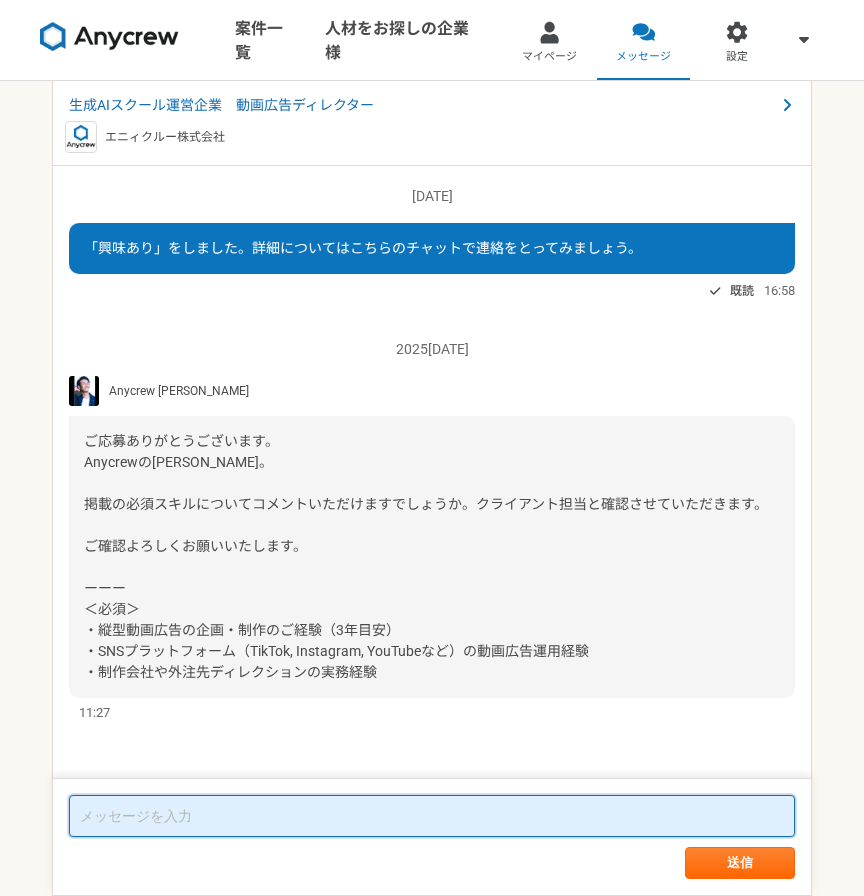 click at bounding box center (432, 816) 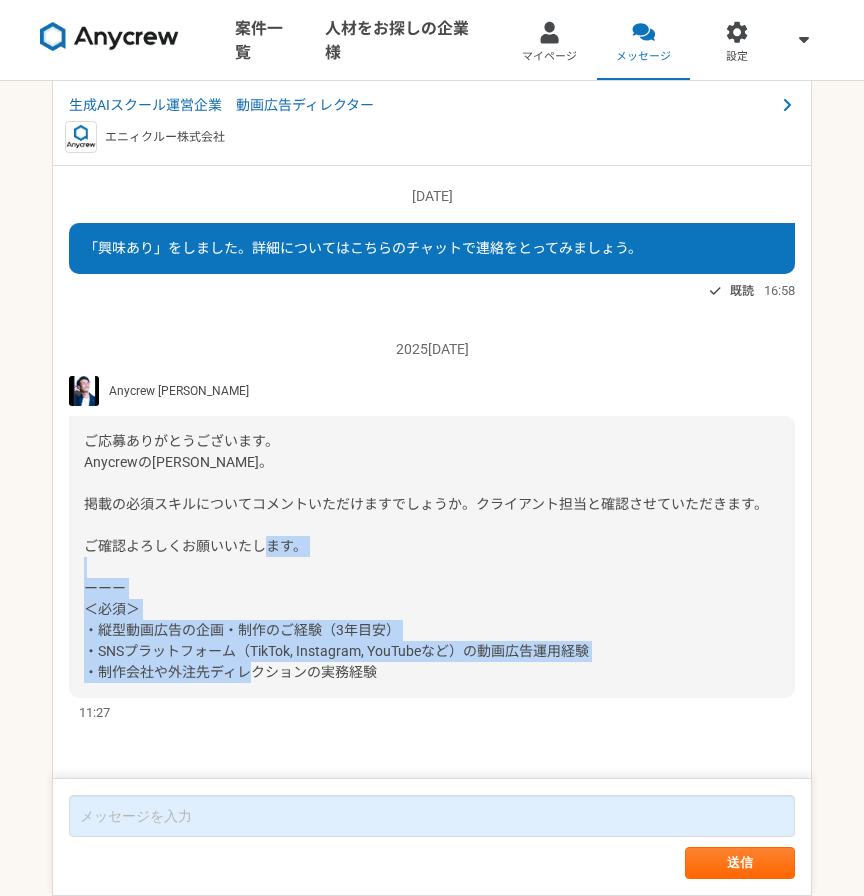 drag, startPoint x: 84, startPoint y: 606, endPoint x: 475, endPoint y: 665, distance: 395.42636 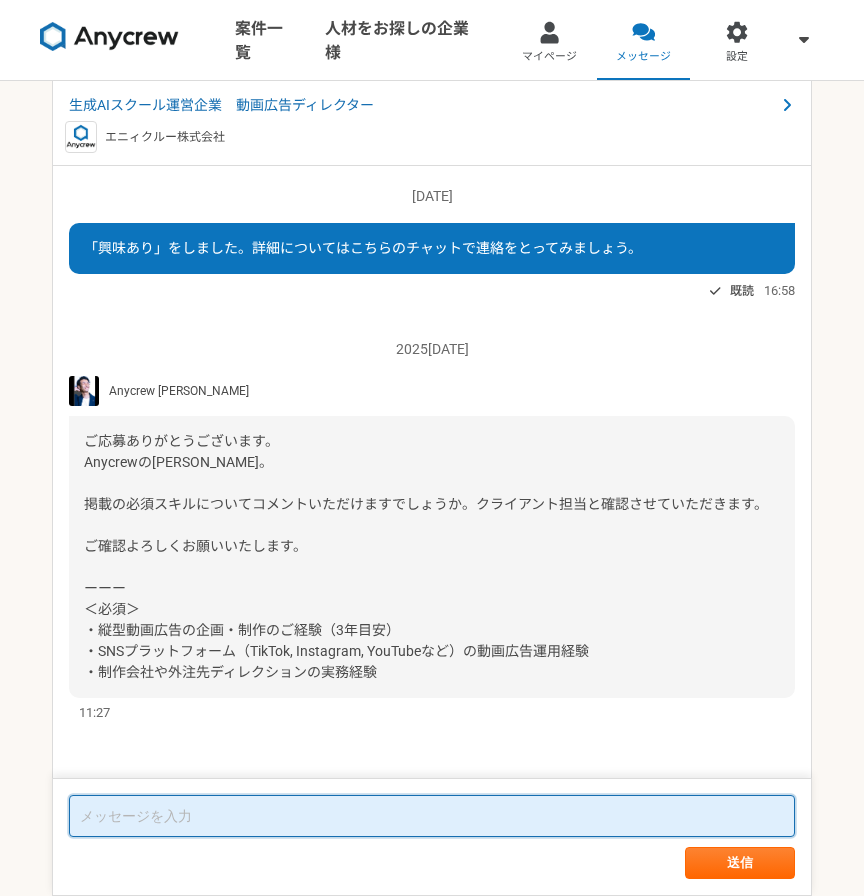 click at bounding box center [432, 816] 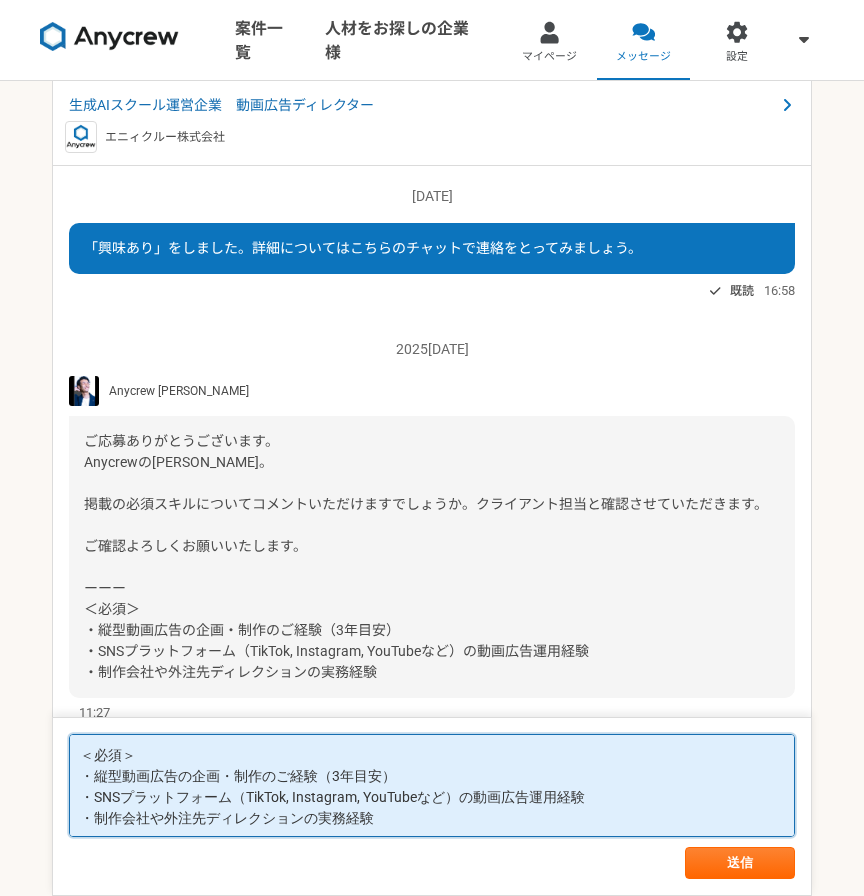 click on "＜必須＞
・縦型動画広告の企画・制作のご経験（3年目安）
・SNSプラットフォーム（TikTok, Instagram, YouTubeなど）の動画広告運用経験
・制作会社や外注先ディレクションの実務経験" at bounding box center [432, 785] 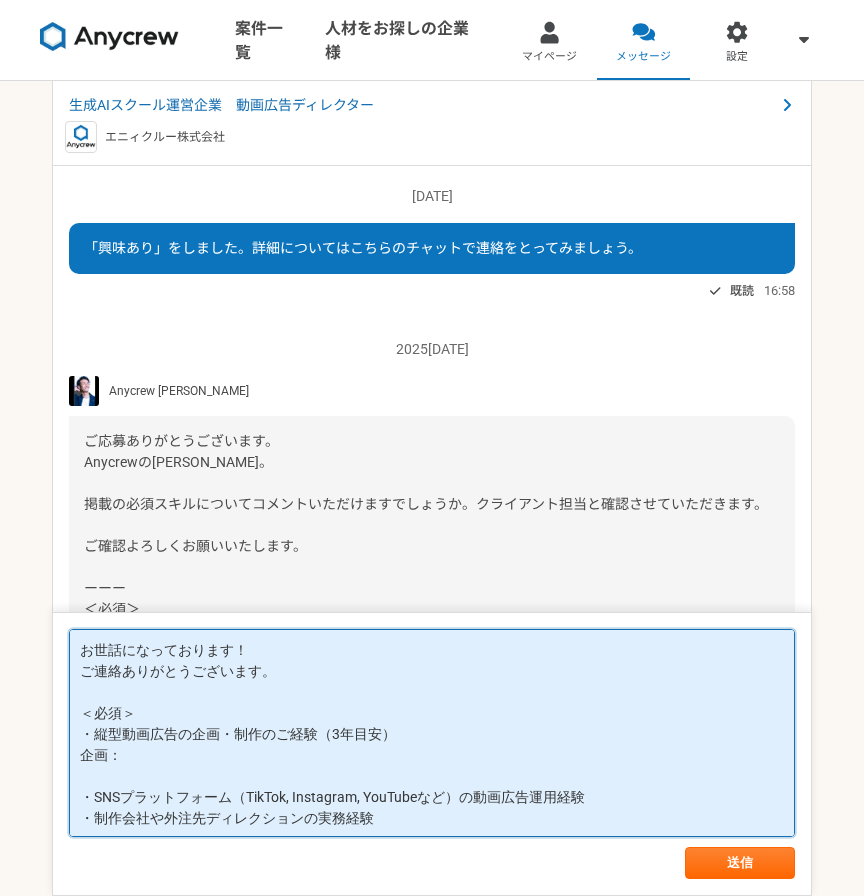 click on "お世話になっております！
ご連絡ありがとうございます。
＜必須＞
・縦型動画広告の企画・制作のご経験（3年目安）
企画：
・SNSプラットフォーム（TikTok, Instagram, YouTubeなど）の動画広告運用経験
・制作会社や外注先ディレクションの実務経験" at bounding box center [432, 733] 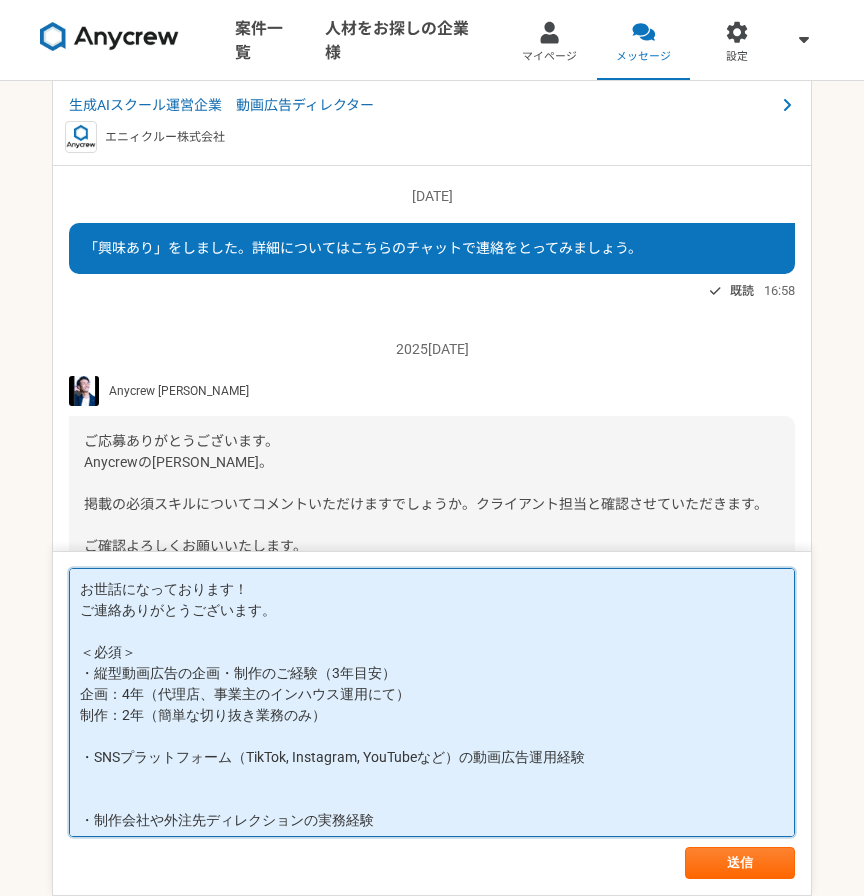 click on "お世話になっております！
ご連絡ありがとうございます。
＜必須＞
・縦型動画広告の企画・制作のご経験（3年目安）
企画：4年（代理店、事業主のインハウス運用にて）
制作：2年（簡単な切り抜き業務のみ）
・SNSプラットフォーム（TikTok, Instagram, YouTubeなど）の動画広告運用経験
・制作会社や外注先ディレクションの実務経験" at bounding box center (432, 702) 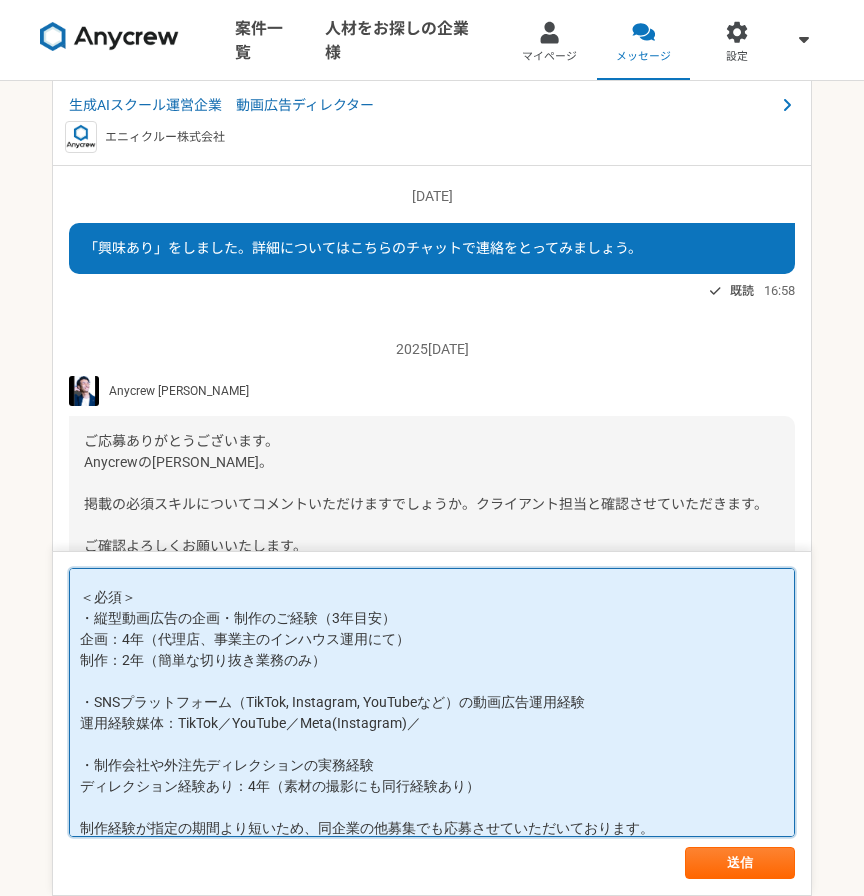 scroll, scrollTop: 67, scrollLeft: 0, axis: vertical 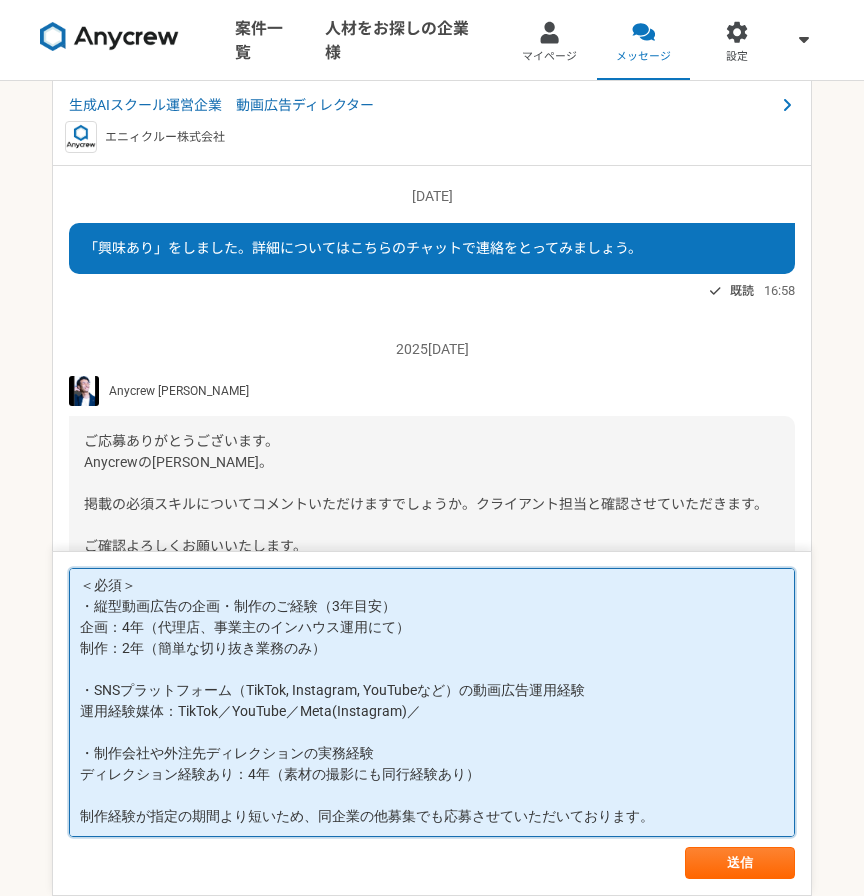 click on "お世話になっております！
ご連絡ありがとうございます。
＜必須＞
・縦型動画広告の企画・制作のご経験（3年目安）
企画：4年（代理店、事業主のインハウス運用にて）
制作：2年（簡単な切り抜き業務のみ）
・SNSプラットフォーム（TikTok, Instagram, YouTubeなど）の動画広告運用経験
運用経験媒体：TikTok／YouTube／Meta(Instagram)／
・制作会社や外注先ディレクションの実務経験
ディレクション経験あり：4年（素材の撮影にも同行経験あり）
制作経験が指定の期間より短いため、同企業の他募集でも応募させていただいております。" at bounding box center (432, 702) 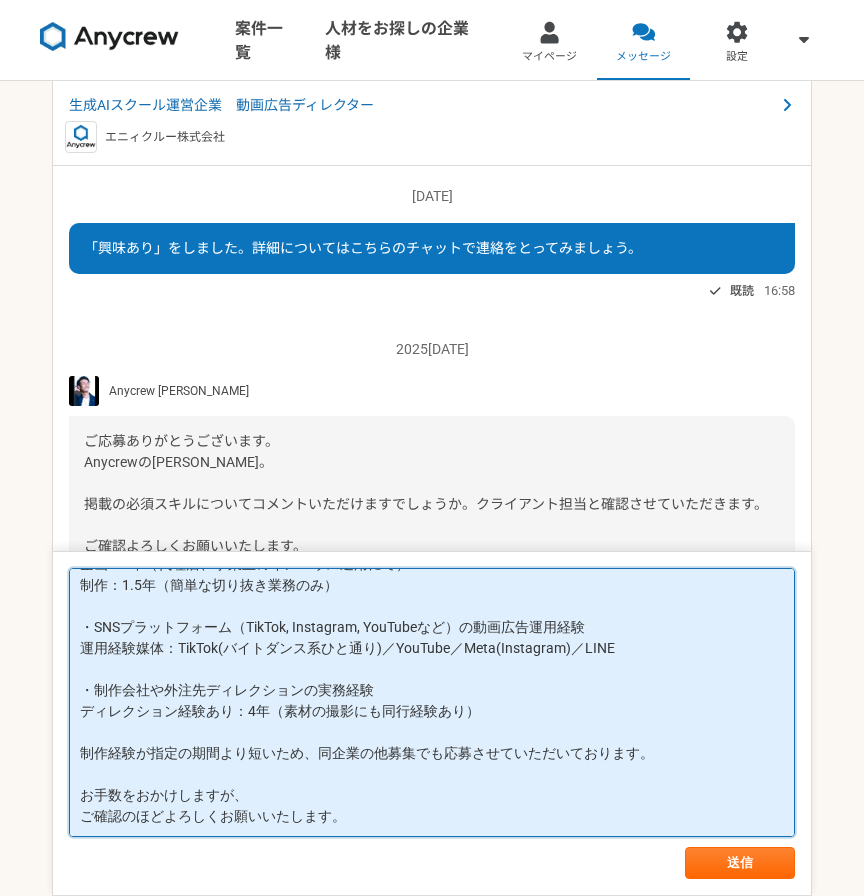 scroll, scrollTop: 0, scrollLeft: 0, axis: both 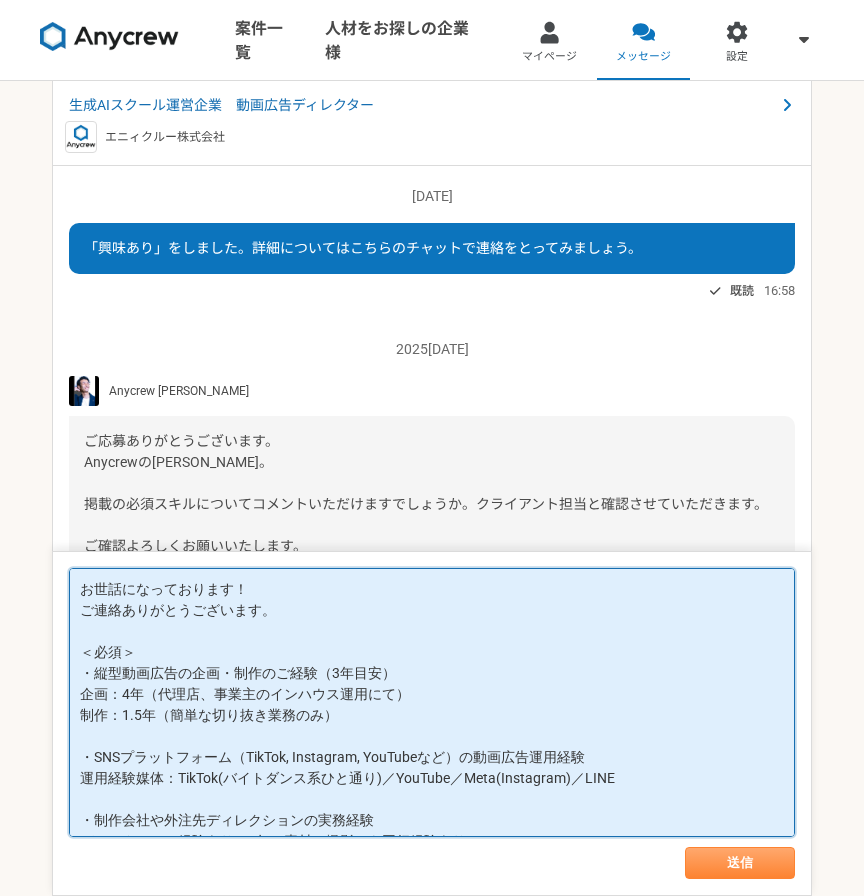 type on "お世話になっております！
ご連絡ありがとうございます。
＜必須＞
・縦型動画広告の企画・制作のご経験（3年目安）
企画：4年（代理店、事業主のインハウス運用にて）
制作：1.5年（簡単な切り抜き業務のみ）
・SNSプラットフォーム（TikTok, Instagram, YouTubeなど）の動画広告運用経験
運用経験媒体：TikTok(バイトダンス系ひと通り)／YouTube／Meta(Instagram)／LINE
・制作会社や外注先ディレクションの実務経験
ディレクション経験あり：4年（素材の撮影にも同行経験あり）
制作経験が指定の期間より短いため、同企業の他募集でも応募させていただいております。
お手数をおかけしますが、
ご確認のほどよろしくお願いいたします。" 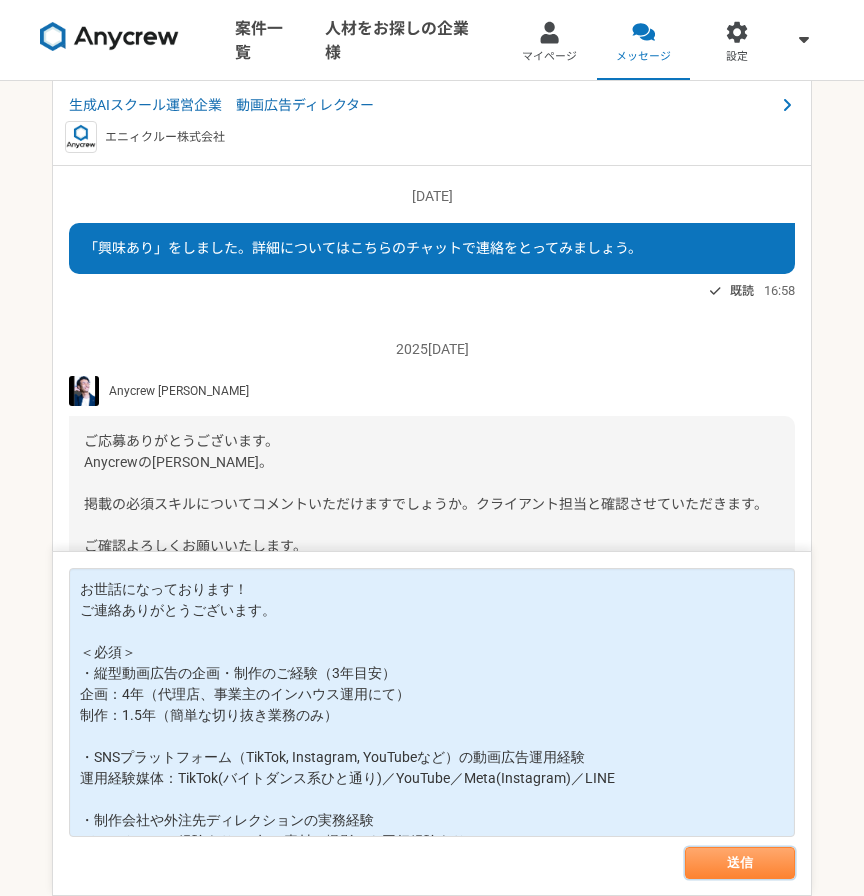 click on "送信" at bounding box center [740, 863] 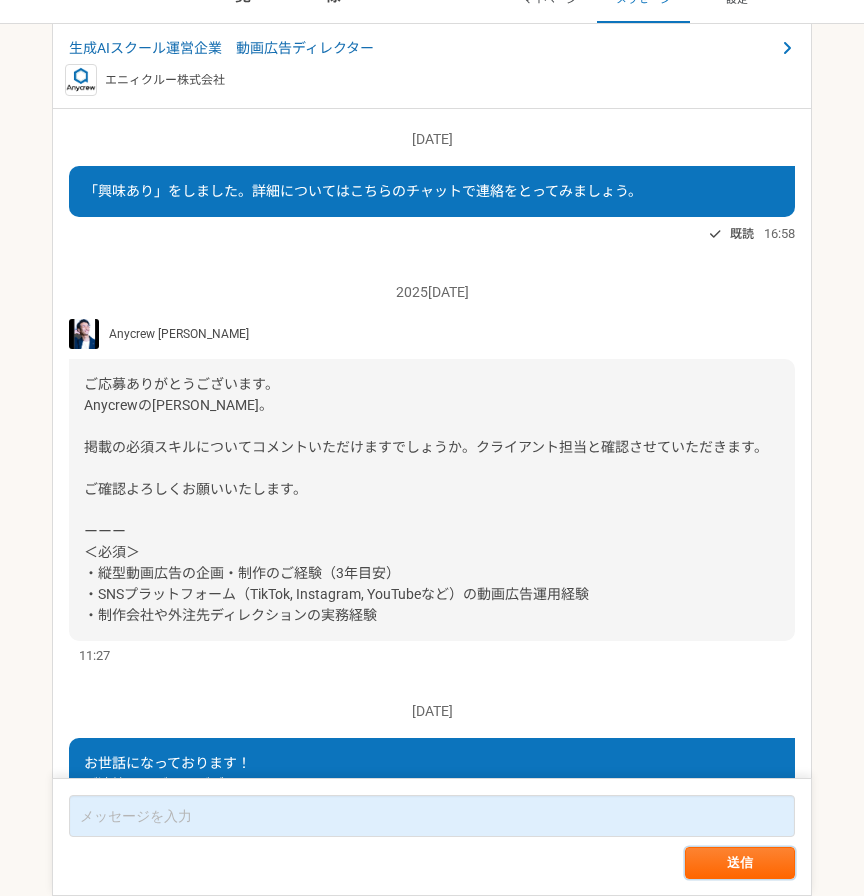 scroll, scrollTop: 78, scrollLeft: 0, axis: vertical 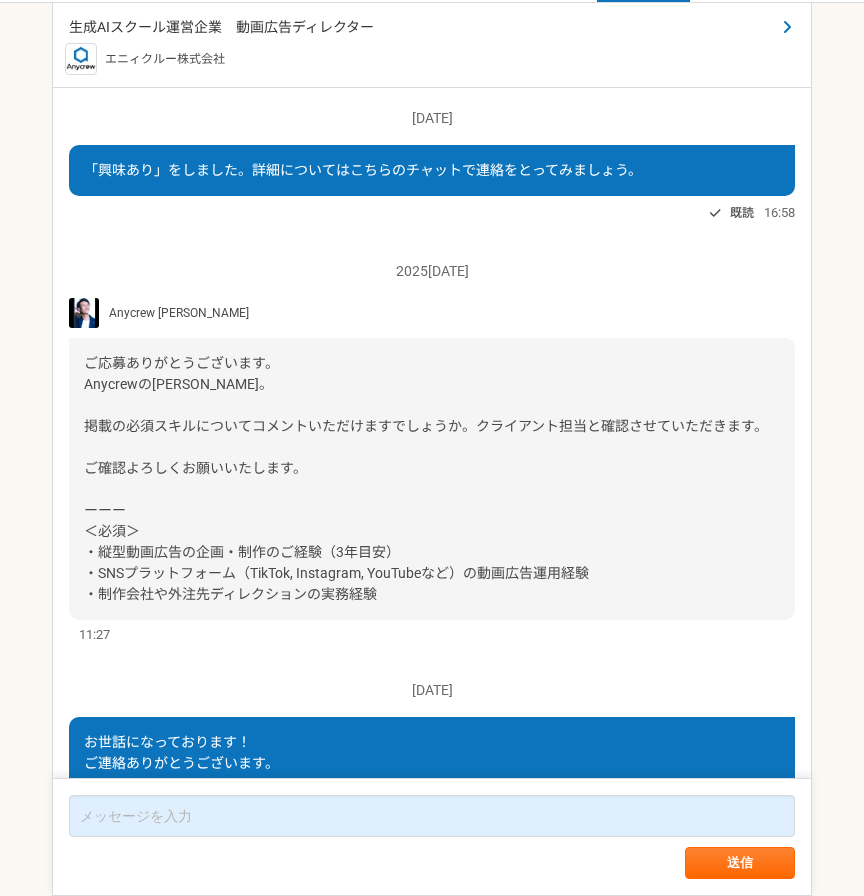 click on "生成AIスクール運営企業　動画広告ディレクター" at bounding box center [422, 27] 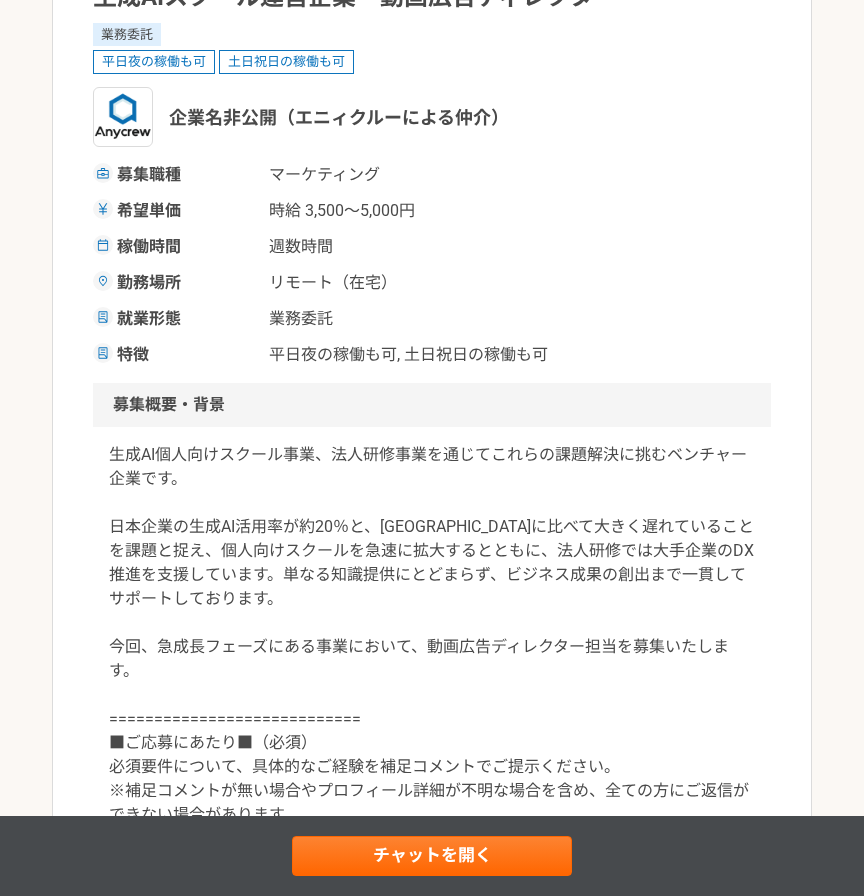 scroll, scrollTop: 239, scrollLeft: 0, axis: vertical 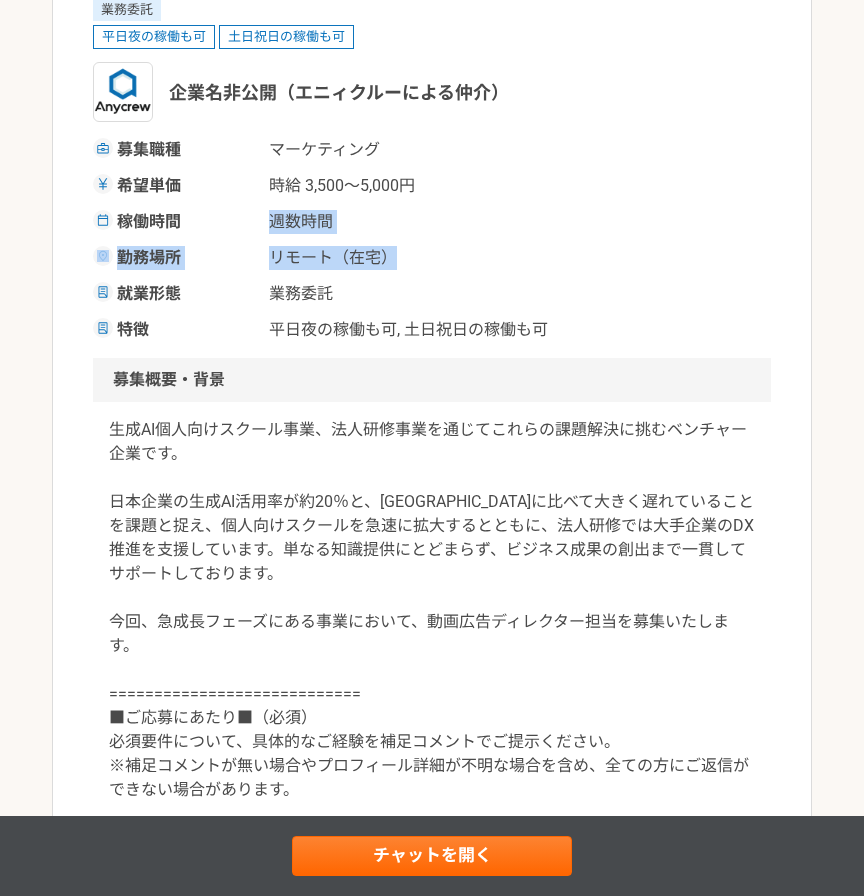 drag, startPoint x: 409, startPoint y: 261, endPoint x: 245, endPoint y: 217, distance: 169.79988 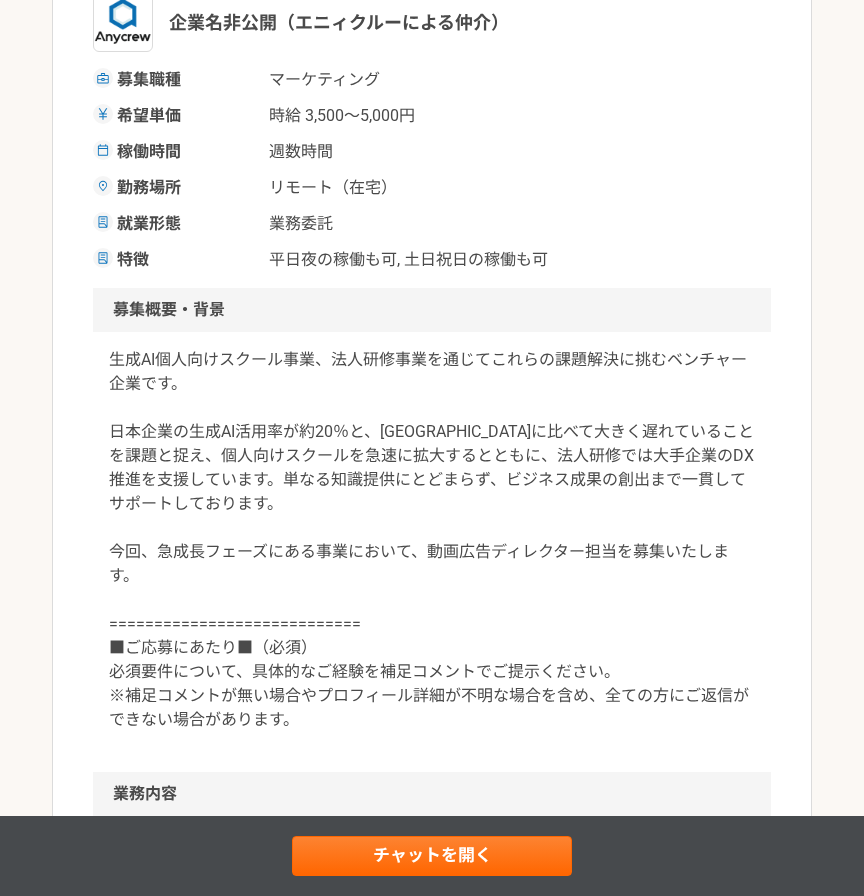 scroll, scrollTop: 343, scrollLeft: 0, axis: vertical 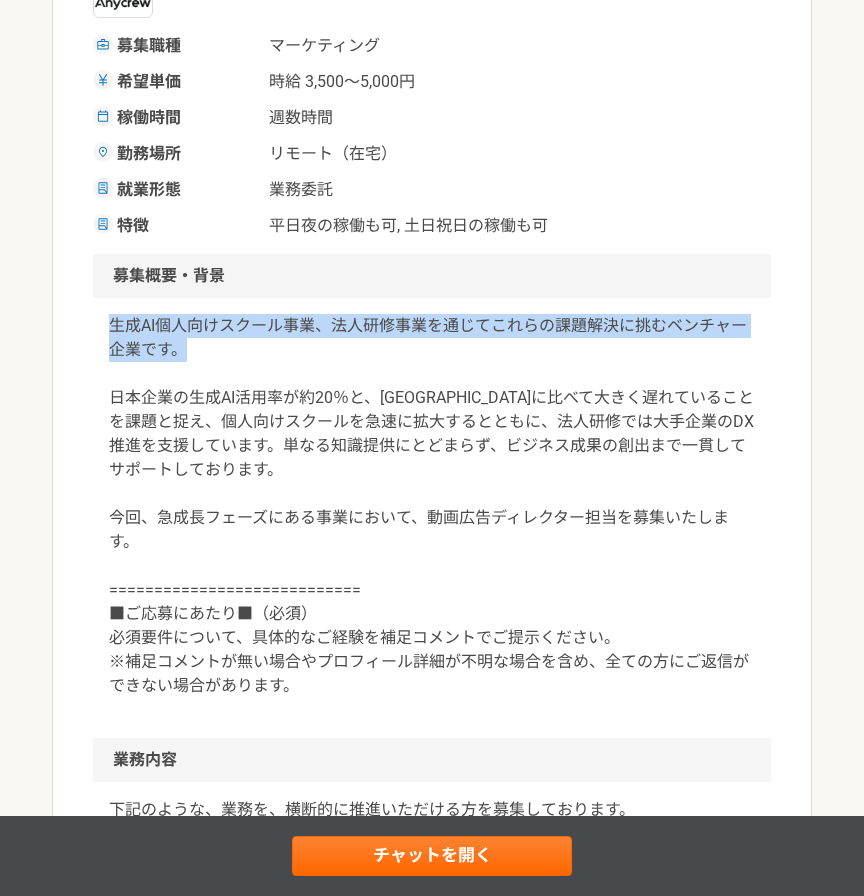 drag, startPoint x: 108, startPoint y: 327, endPoint x: 221, endPoint y: 349, distance: 115.12167 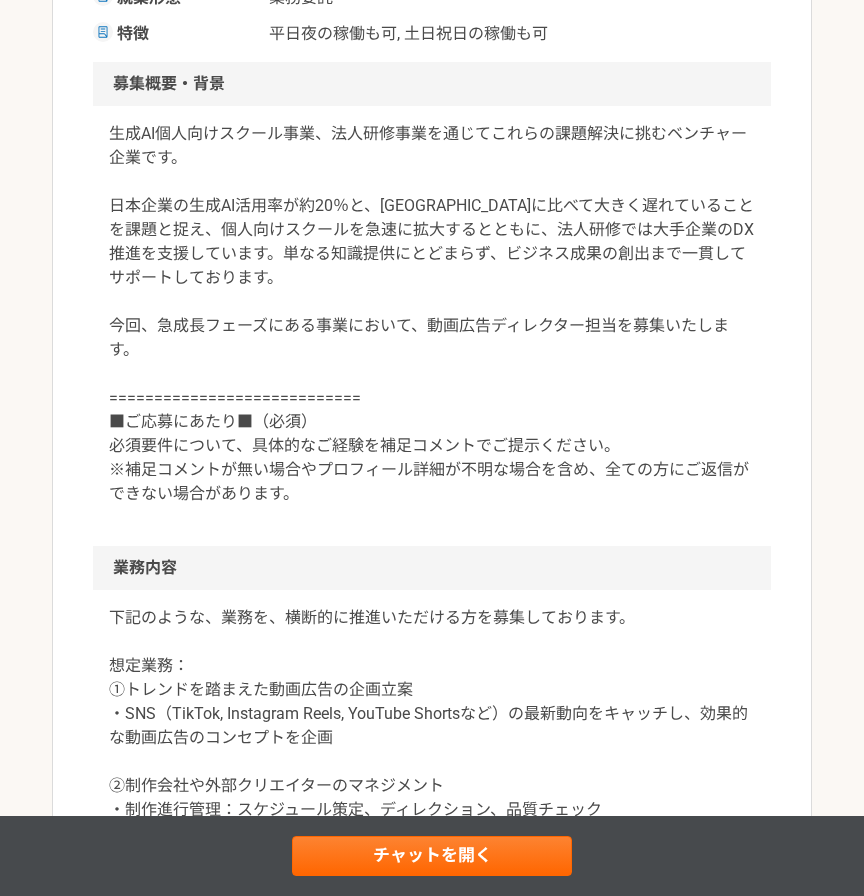 scroll, scrollTop: 536, scrollLeft: 0, axis: vertical 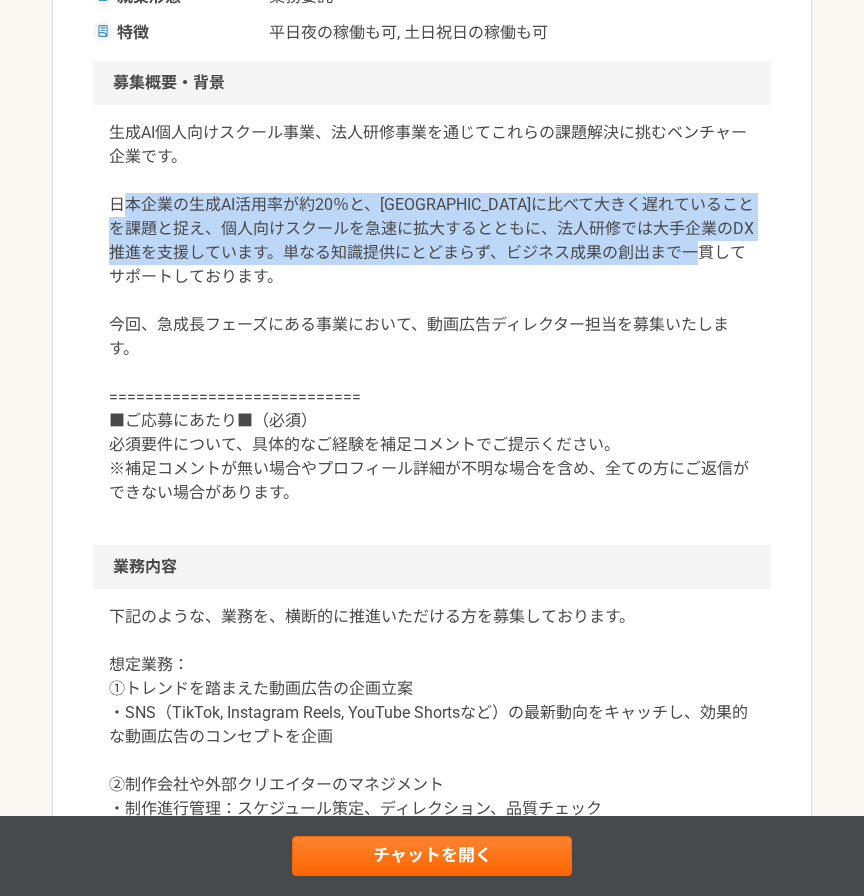 drag, startPoint x: 190, startPoint y: 291, endPoint x: 125, endPoint y: 201, distance: 111.01801 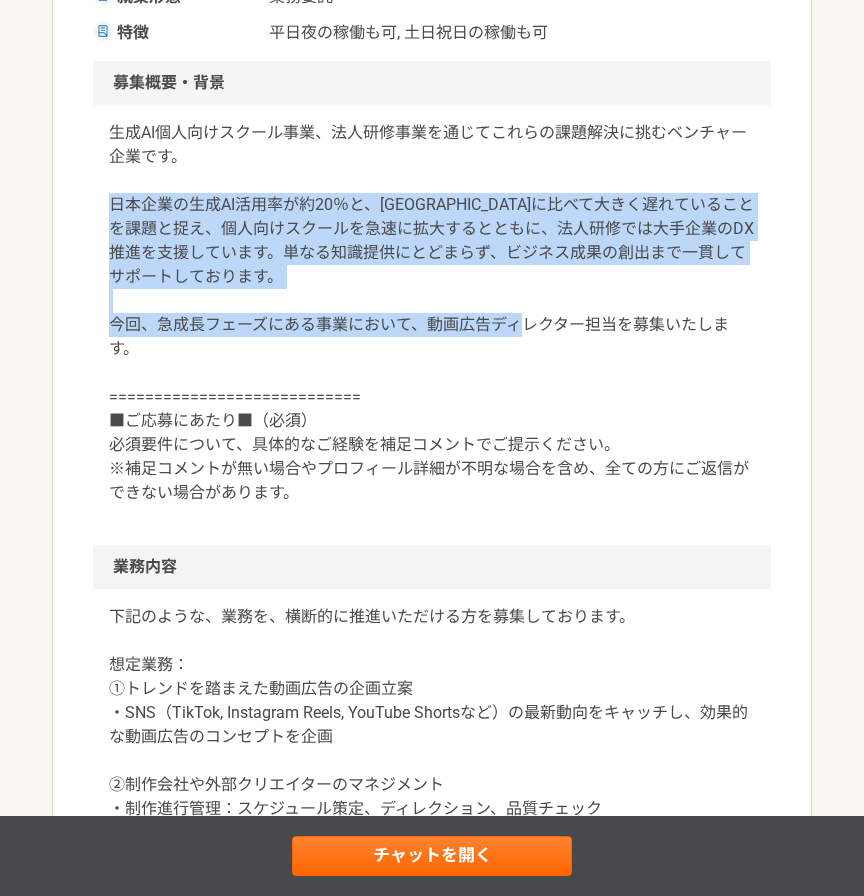 drag, startPoint x: 115, startPoint y: 201, endPoint x: 194, endPoint y: 348, distance: 166.8832 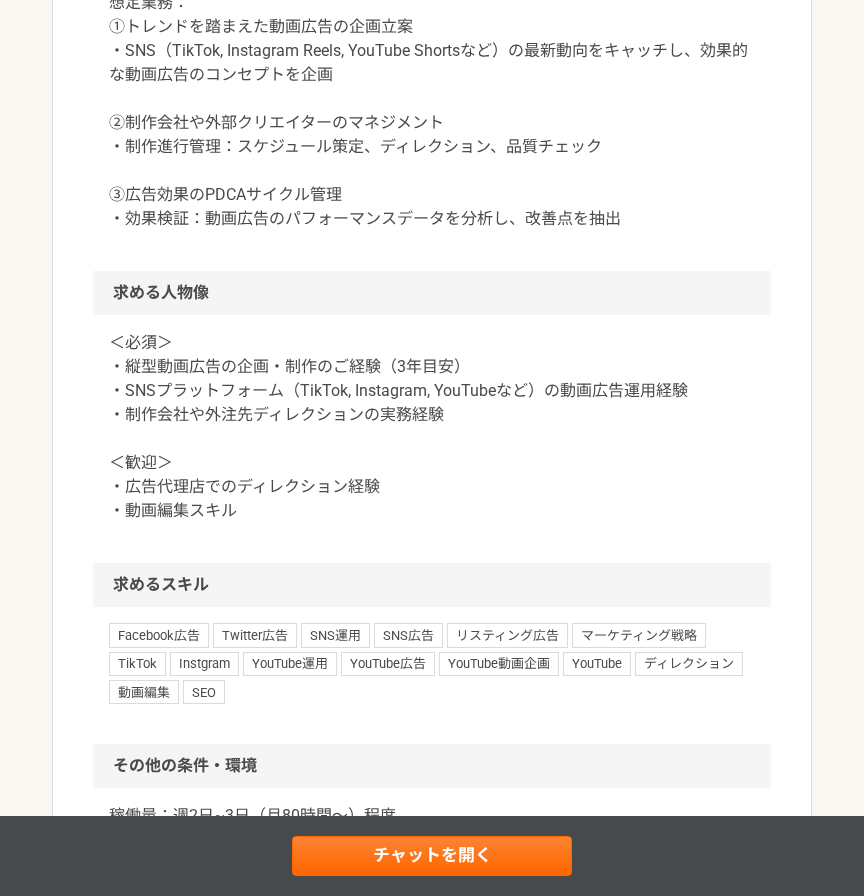 scroll, scrollTop: 1197, scrollLeft: 0, axis: vertical 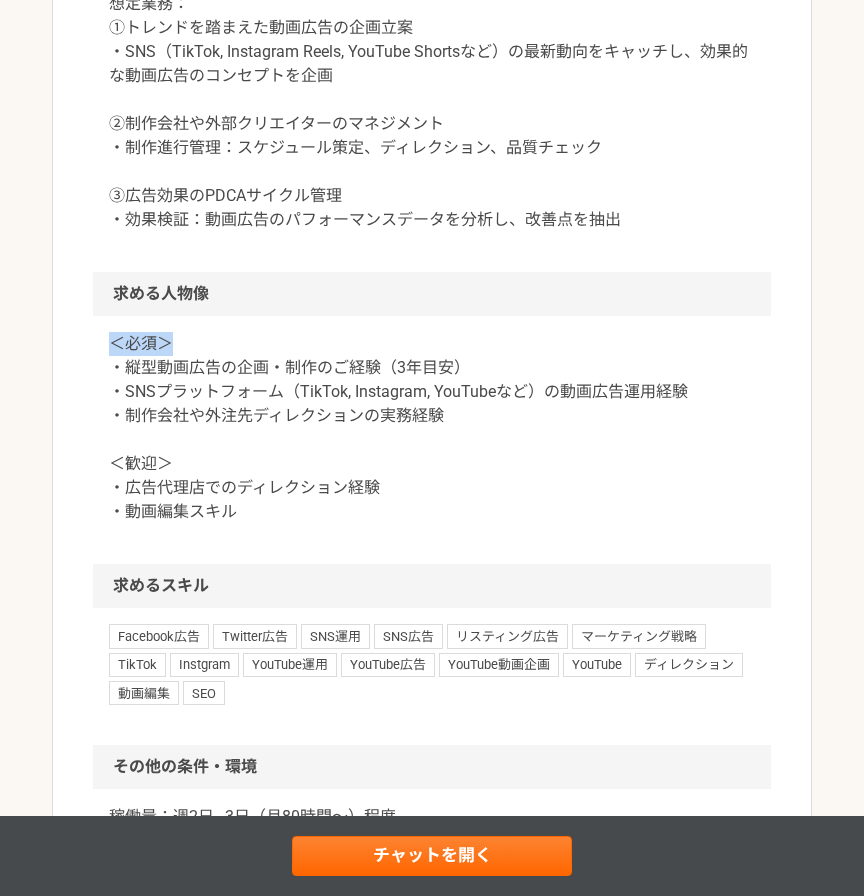 drag, startPoint x: 194, startPoint y: 348, endPoint x: 103, endPoint y: 344, distance: 91.08787 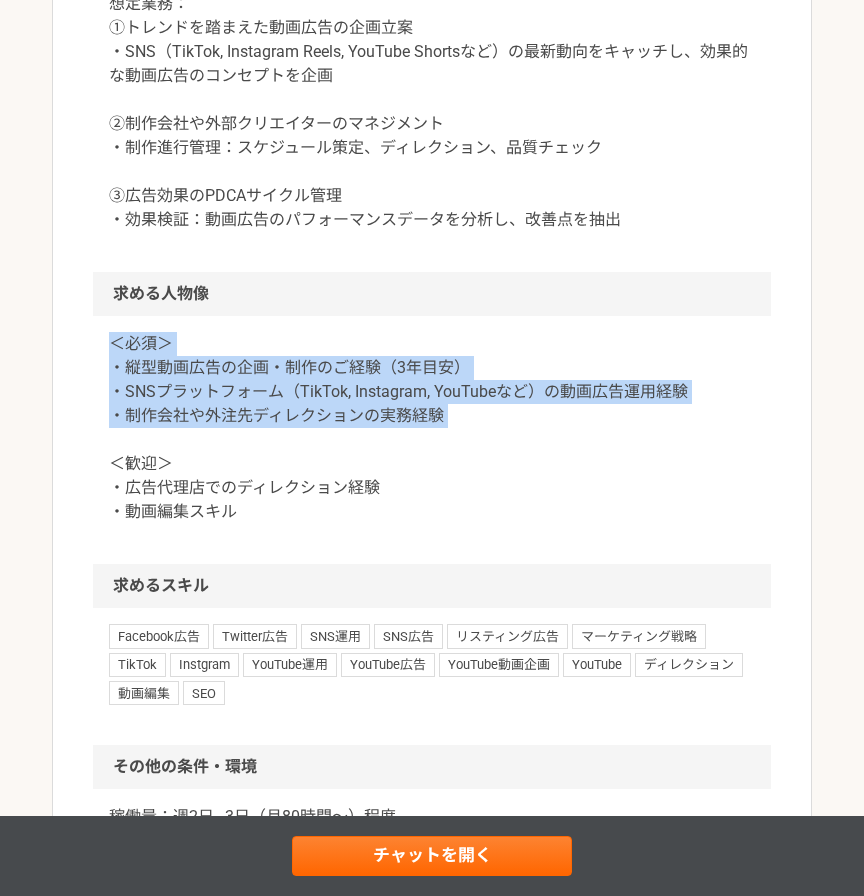 drag, startPoint x: 103, startPoint y: 344, endPoint x: 482, endPoint y: 447, distance: 392.74673 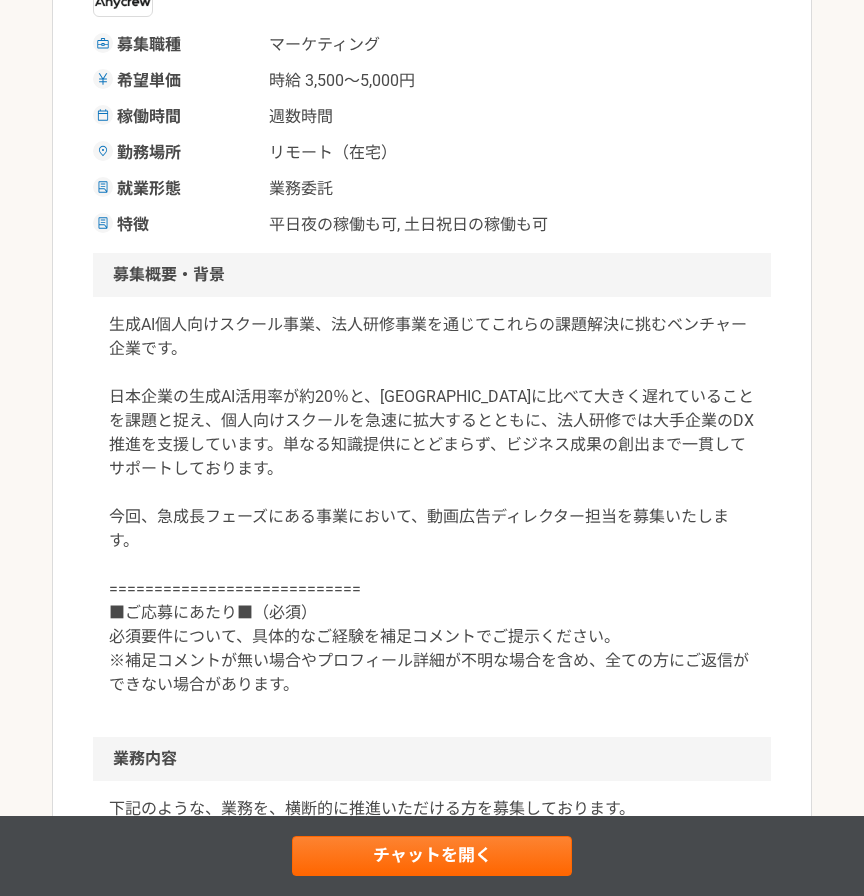 scroll, scrollTop: 0, scrollLeft: 0, axis: both 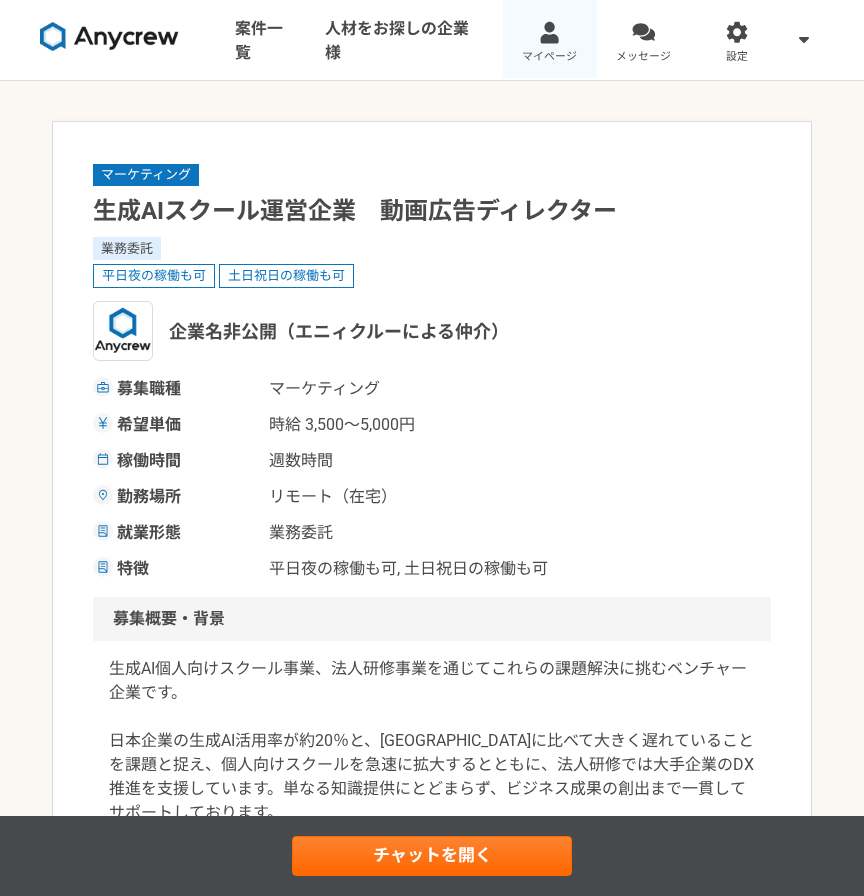 click on "マイページ" at bounding box center (550, 40) 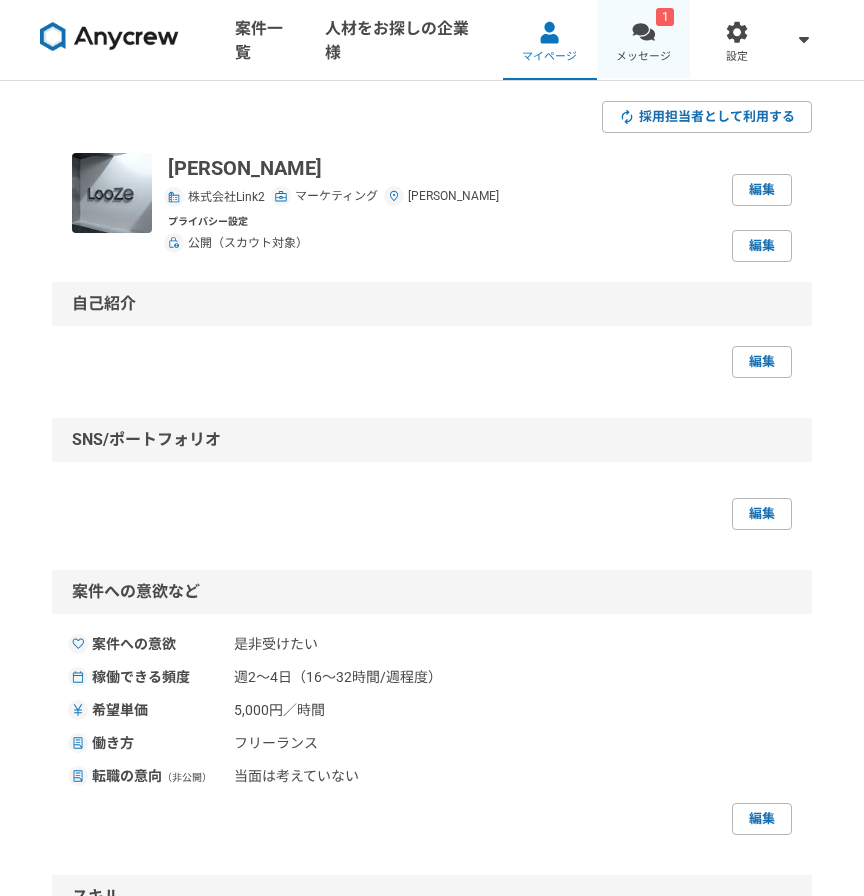 click on "メッセージ" at bounding box center [643, 57] 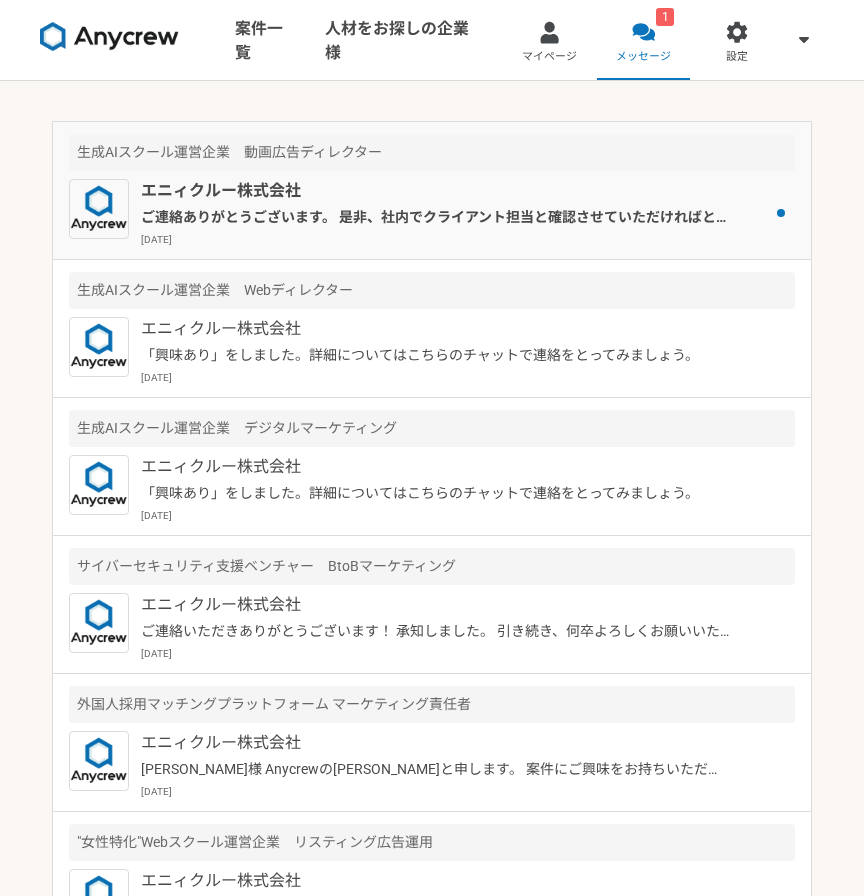 click on "ご連絡ありがとうございます。
是非、社内でクライアント担当と確認させていただければと思いますので、下記リンクから、事前に、レジュメの送付をいただけますでしょうか？
[URL][DOMAIN_NAME]" at bounding box center [435, 217] 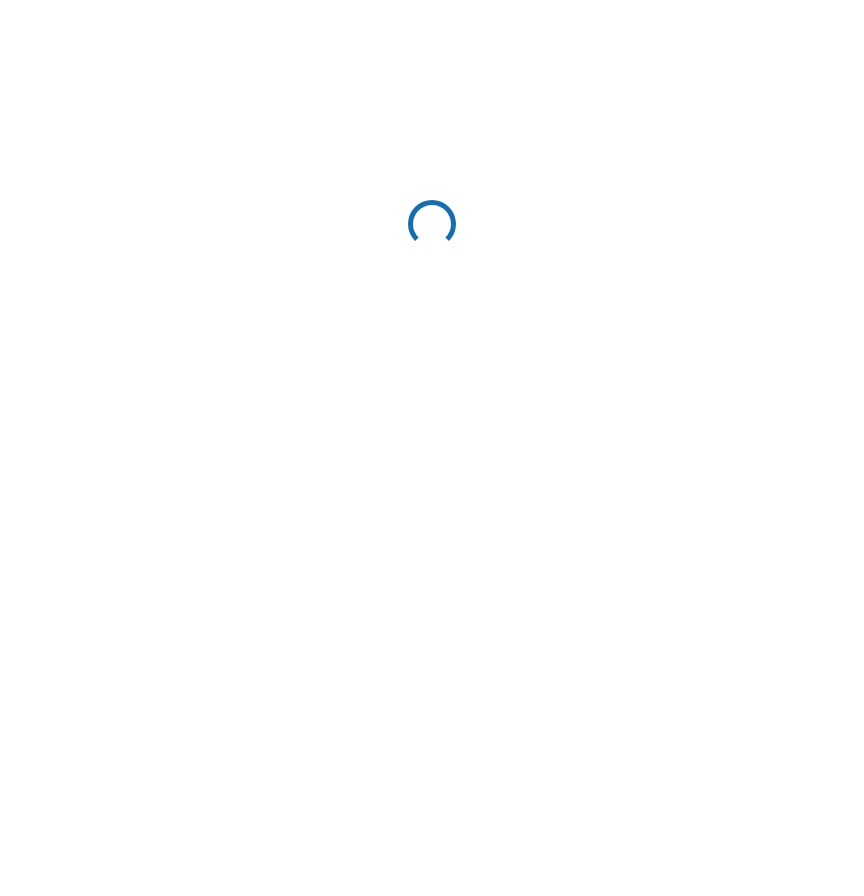 scroll, scrollTop: 733, scrollLeft: 0, axis: vertical 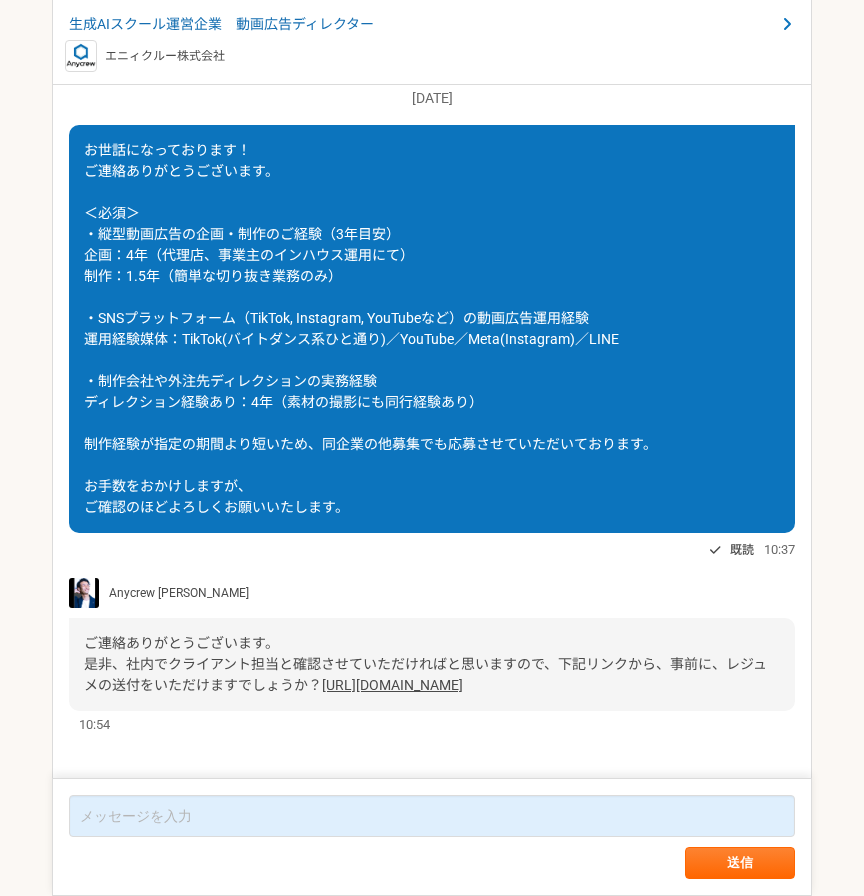 click on "[URL][DOMAIN_NAME]" at bounding box center (392, 685) 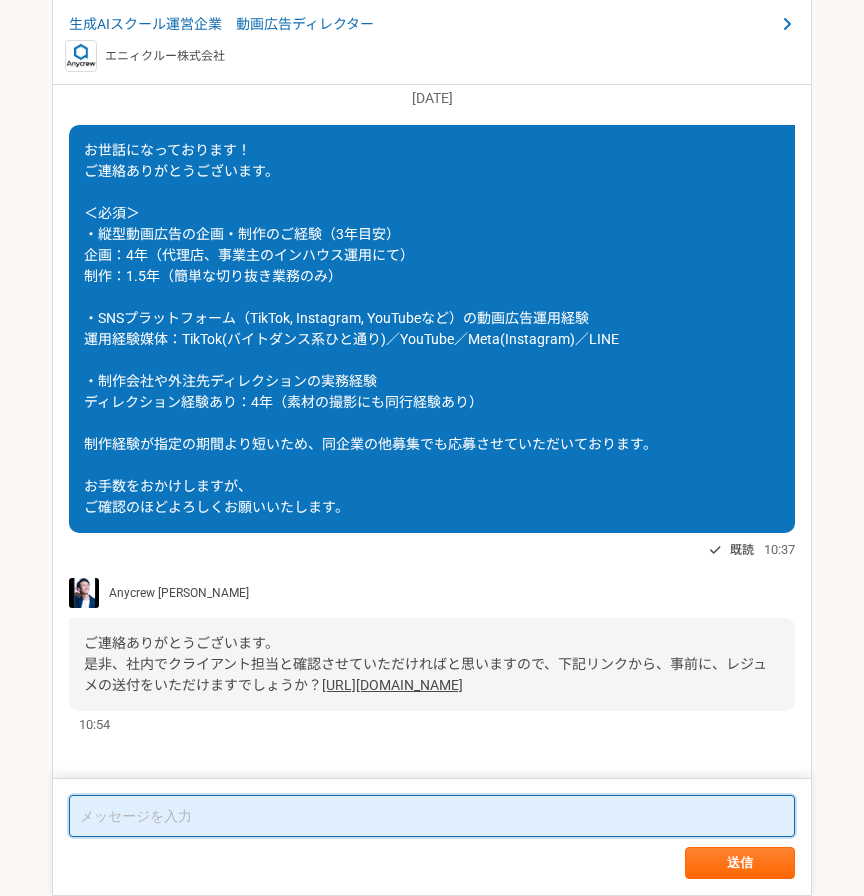 click at bounding box center [432, 816] 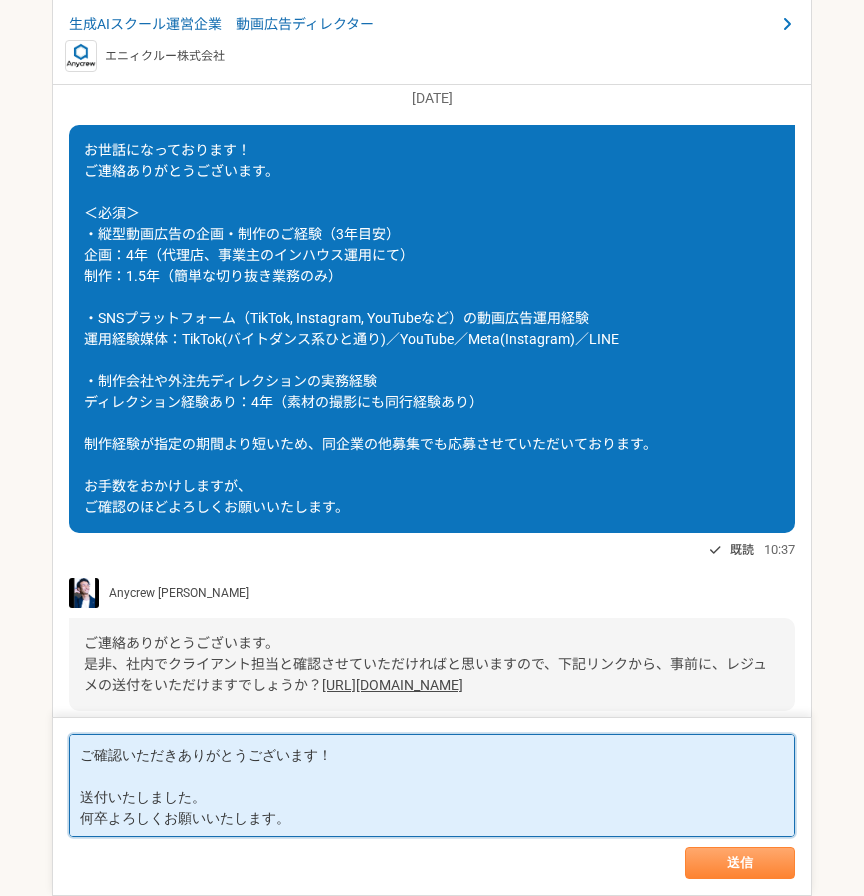 type on "ご確認いただきありがとうございます！
送付いたしました。
何卒よろしくお願いいたします。" 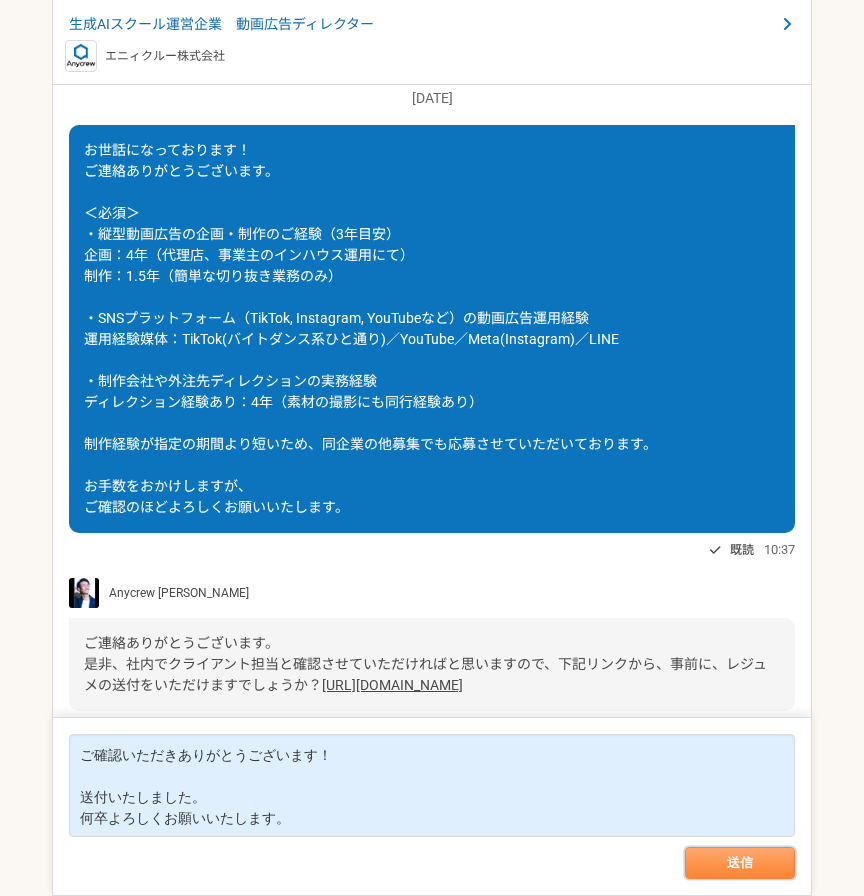 click on "送信" at bounding box center [740, 863] 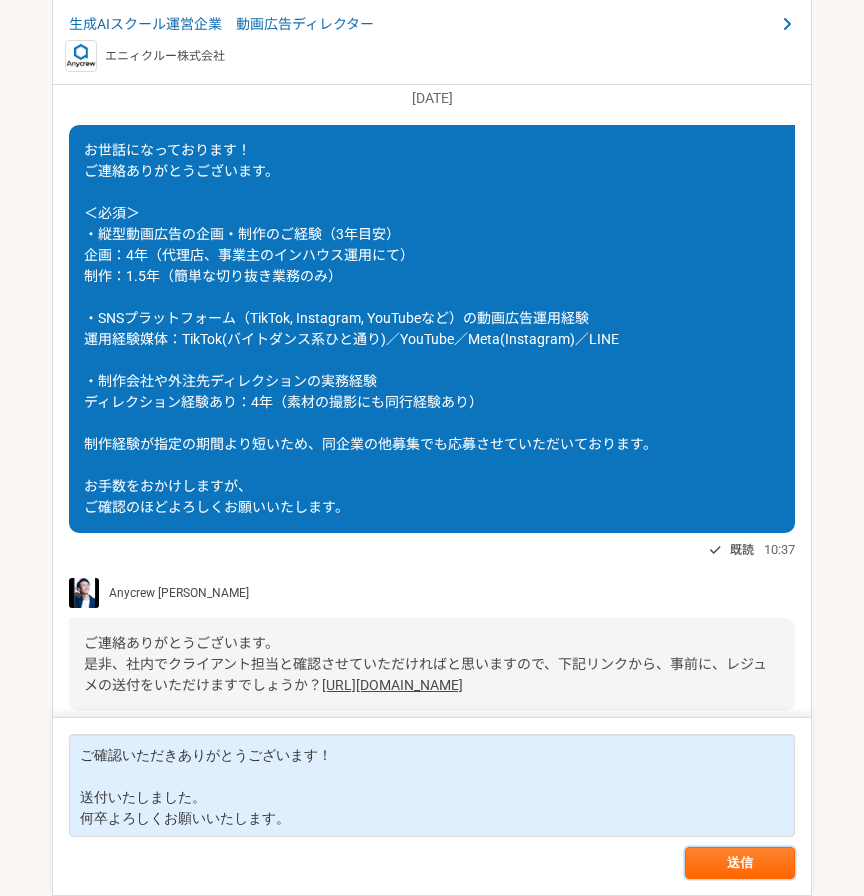 type 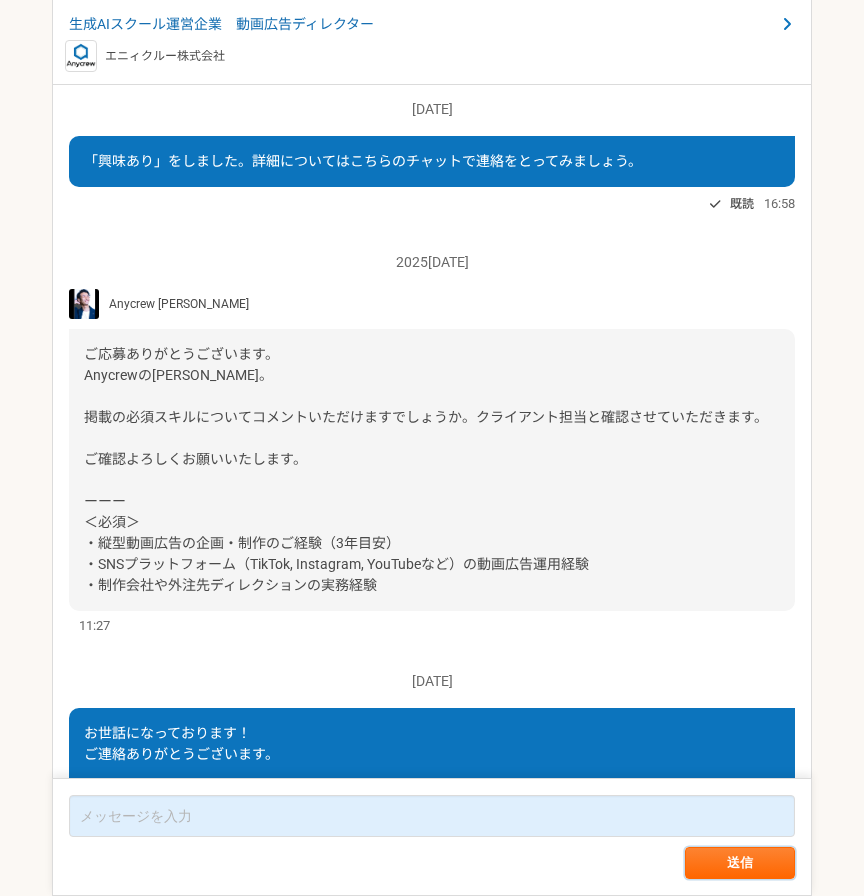 scroll, scrollTop: 0, scrollLeft: 0, axis: both 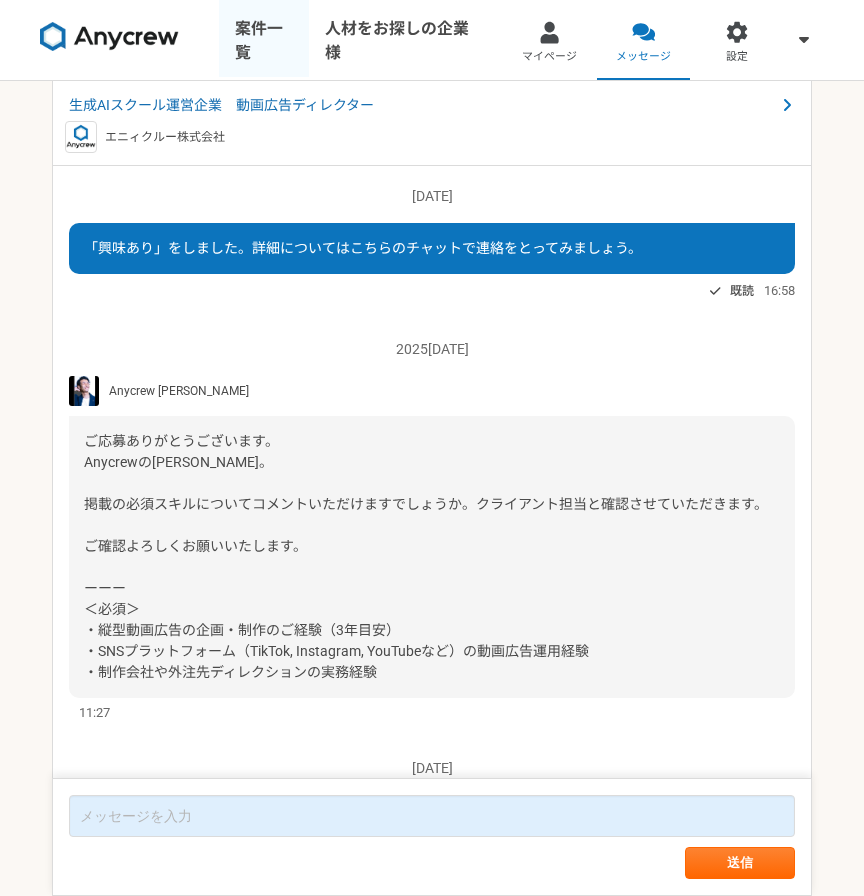click on "案件一覧" at bounding box center (264, 40) 